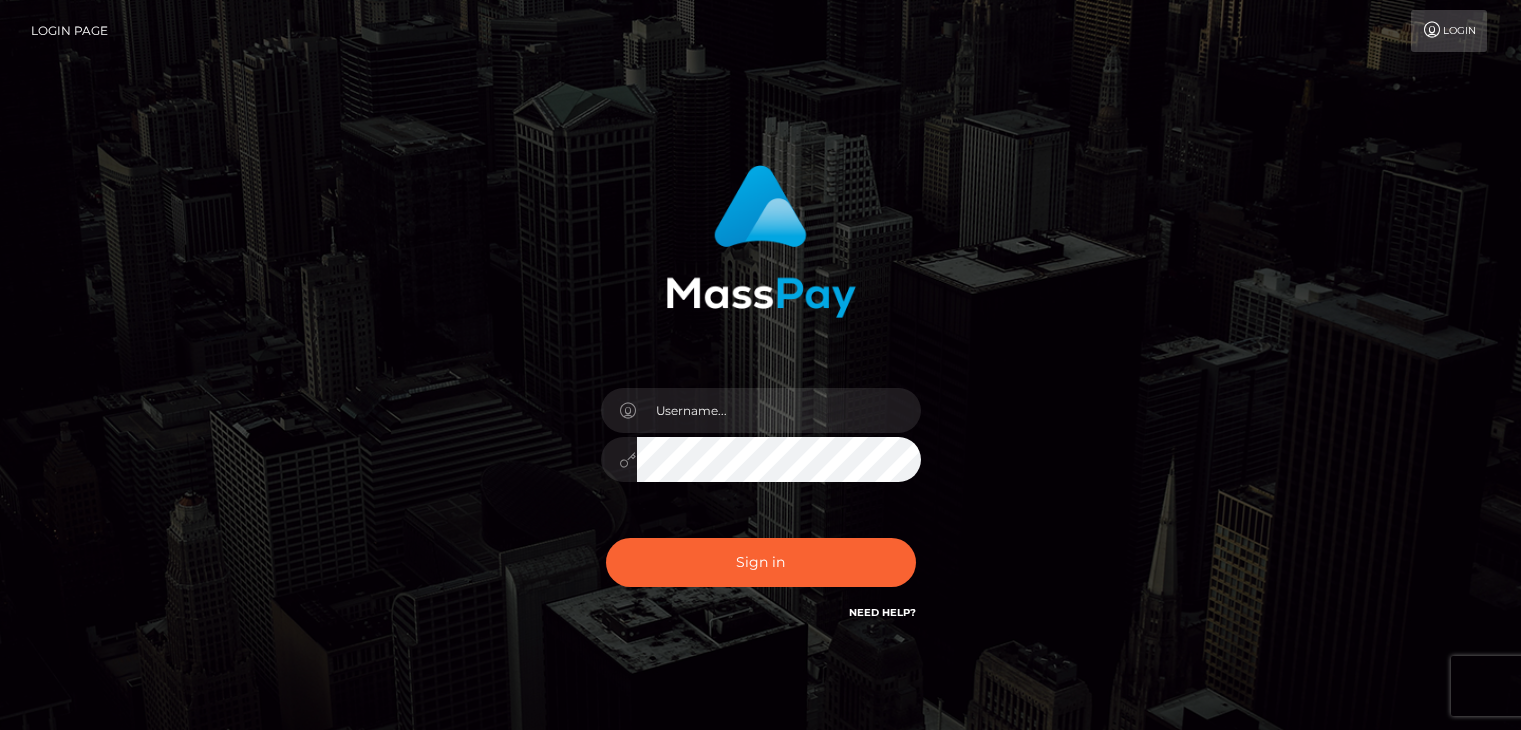 scroll, scrollTop: 0, scrollLeft: 0, axis: both 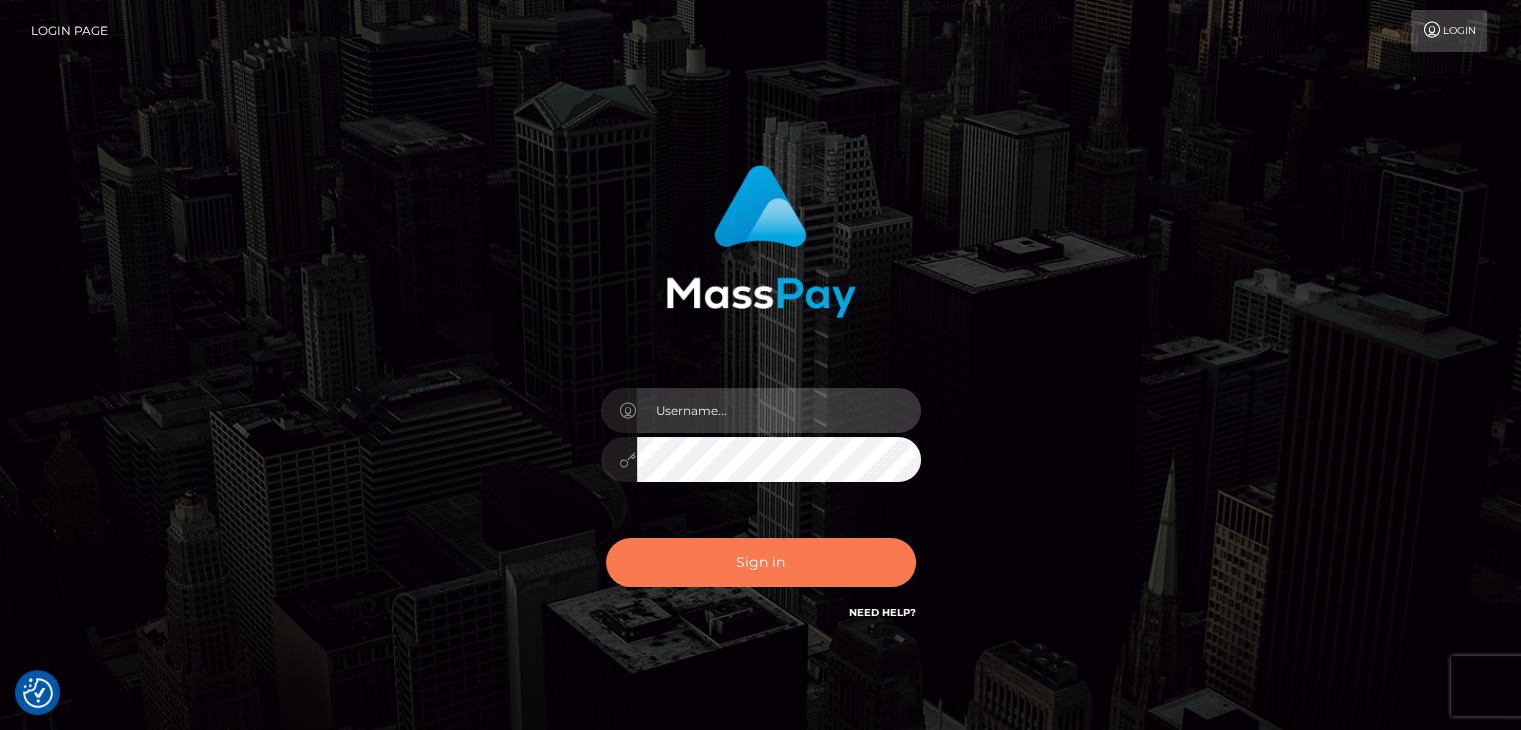 type on "[USERNAME]@[EXAMPLE.COM]" 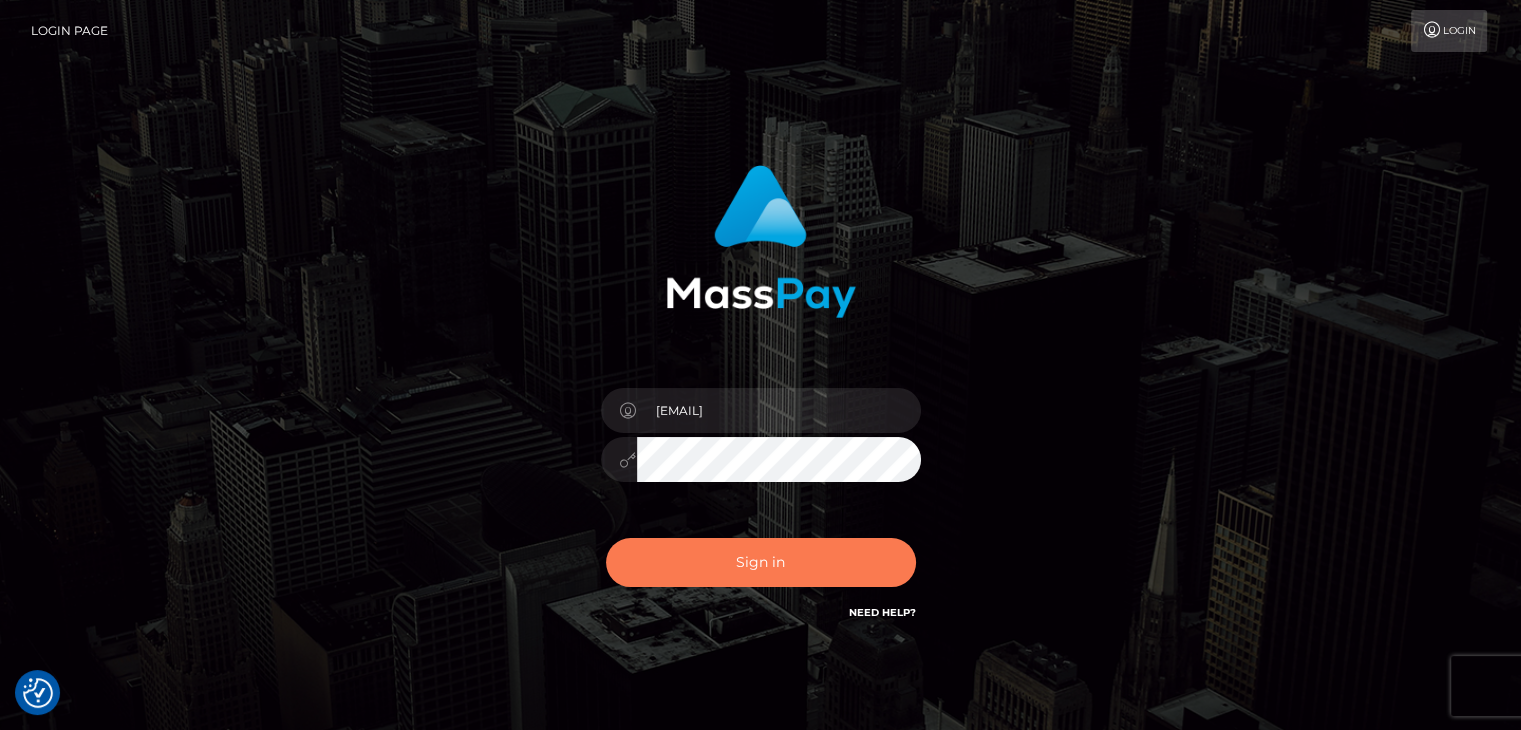click on "Sign in" at bounding box center (761, 562) 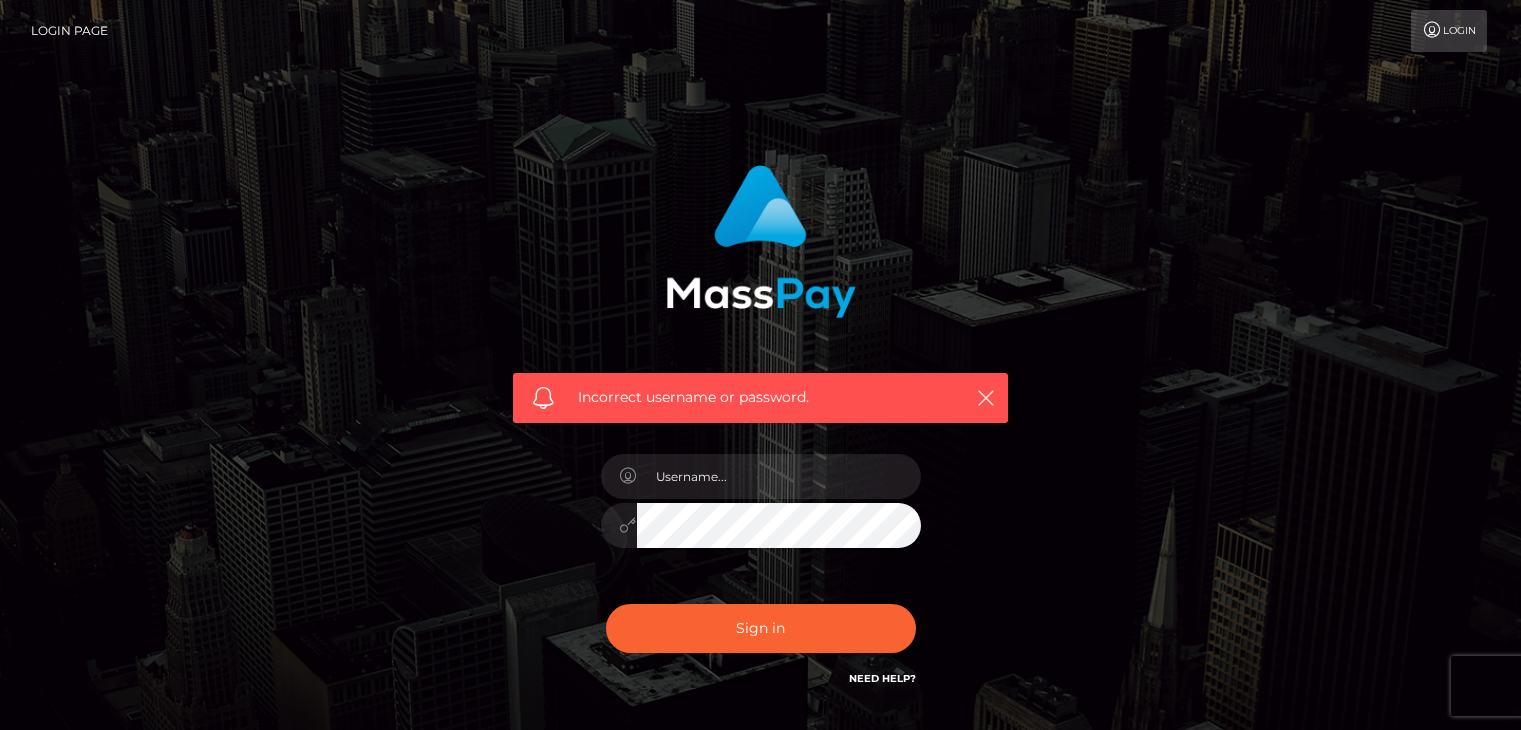 scroll, scrollTop: 0, scrollLeft: 0, axis: both 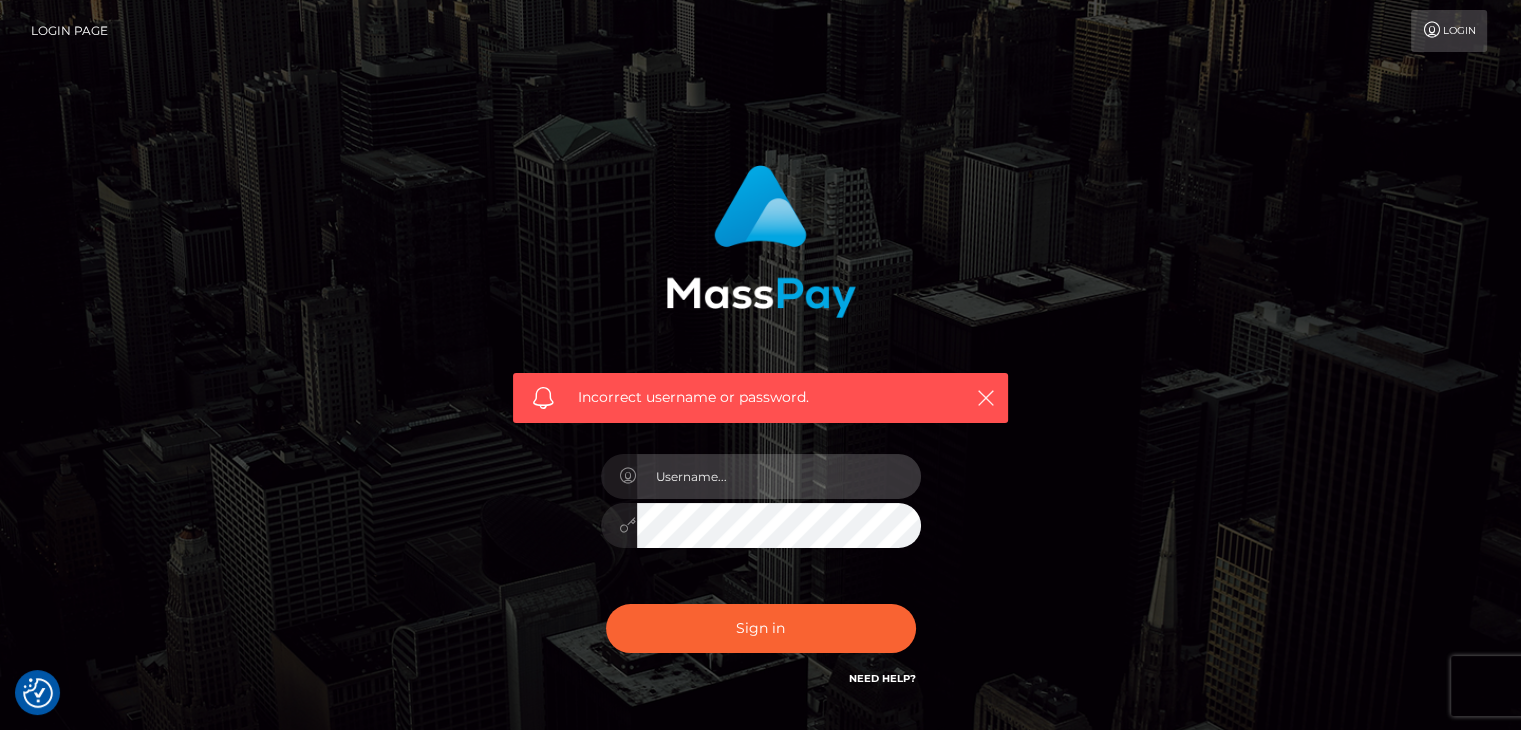 type on "[USERNAME]@[EXAMPLE.COM]" 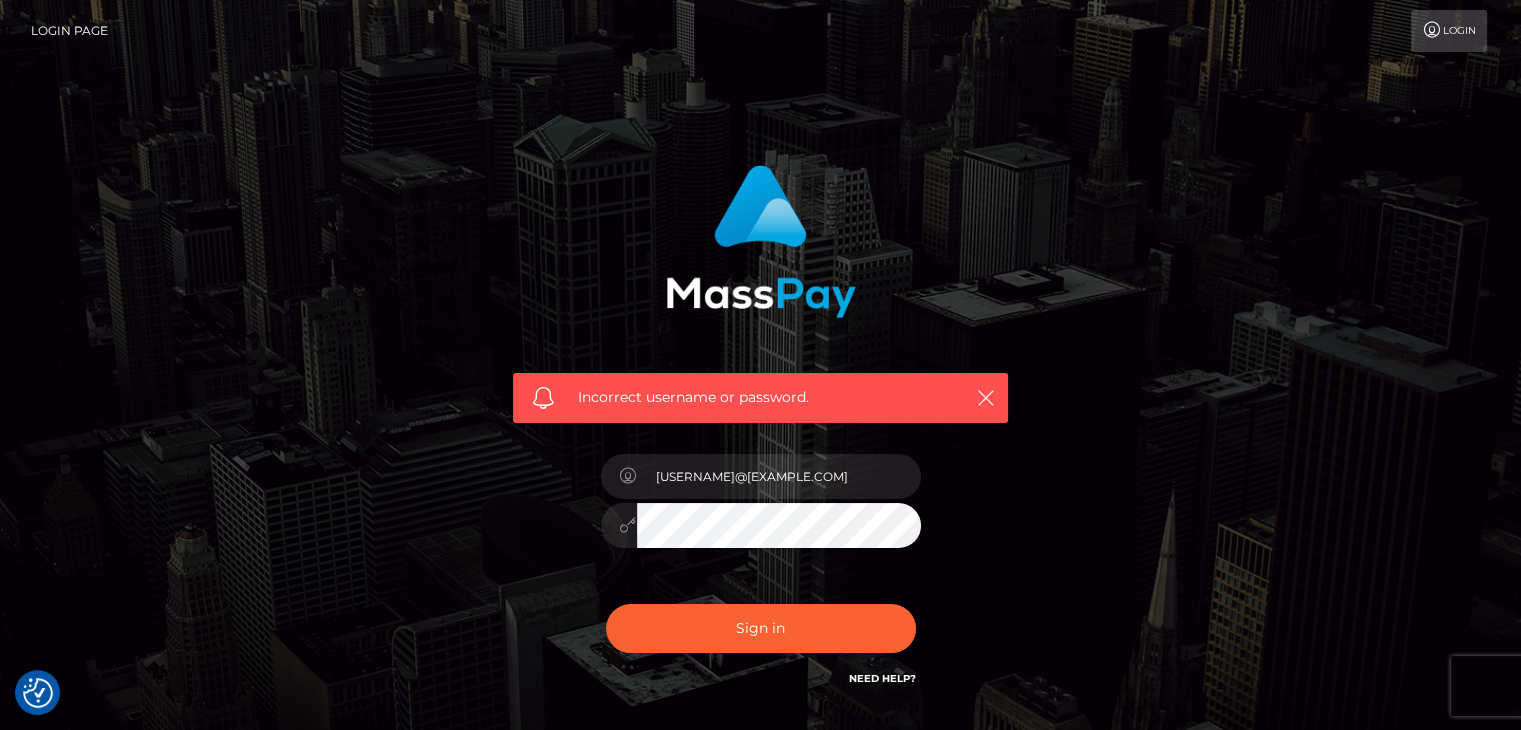 click on "Incorrect username or password." at bounding box center (760, 397) 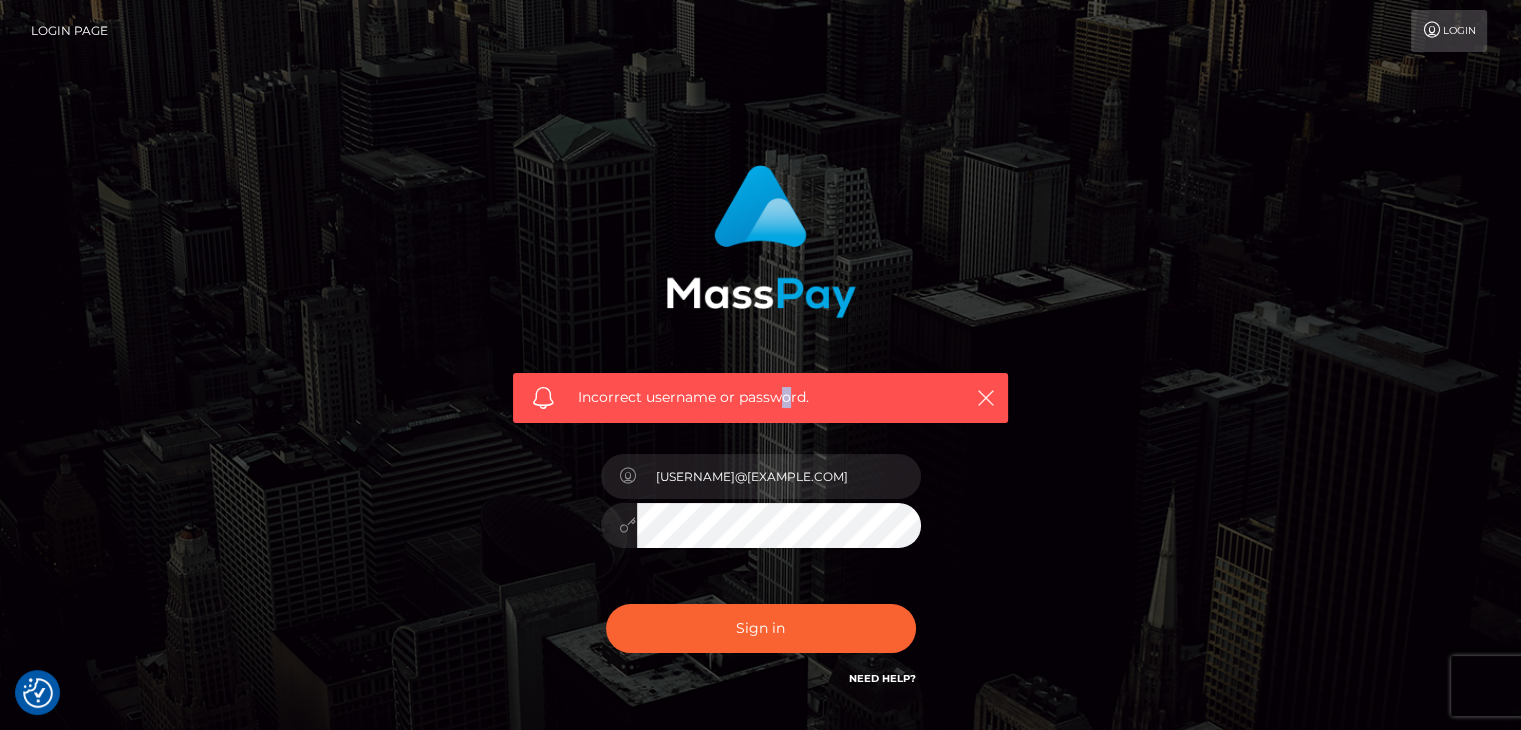 click on "Incorrect username or password." at bounding box center (760, 397) 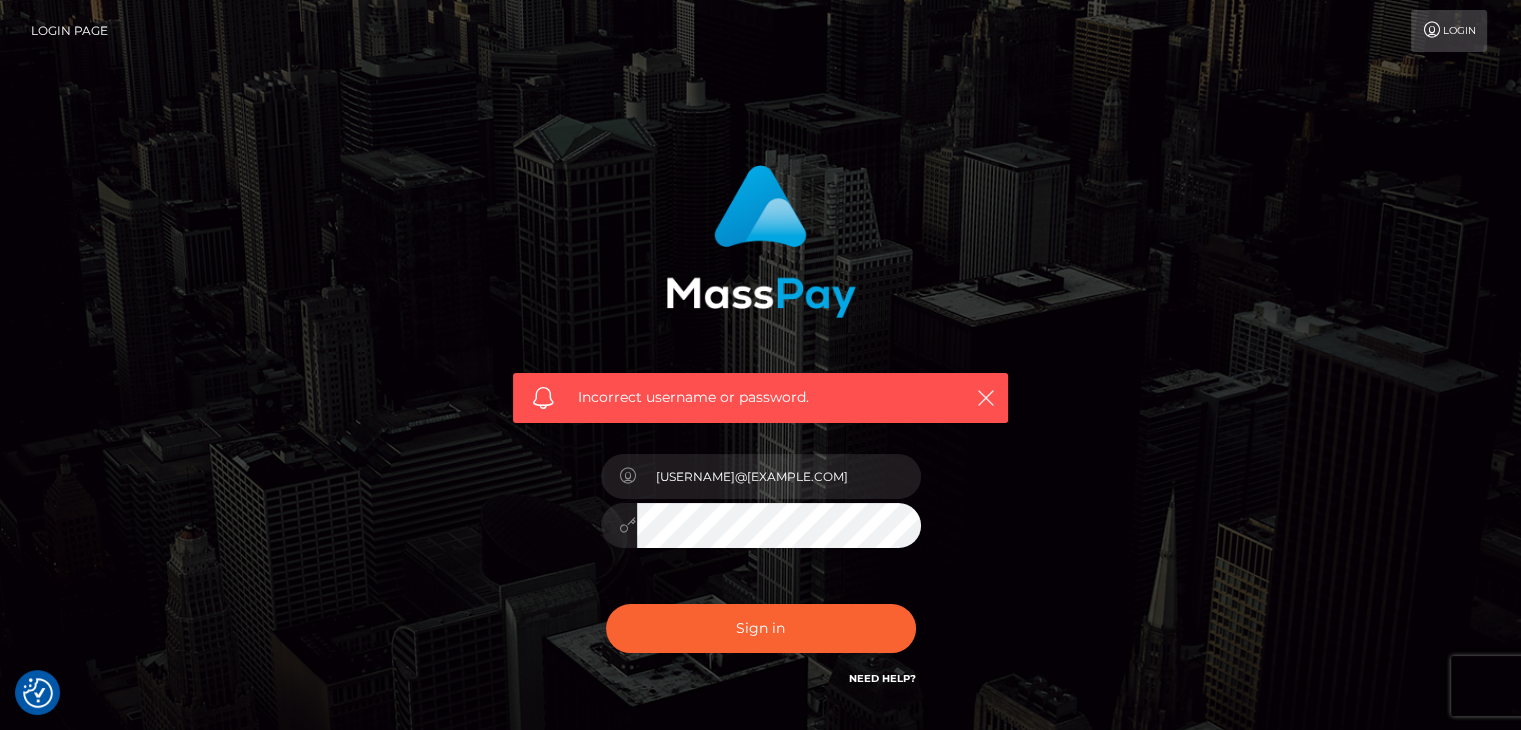 click on "Incorrect username or password." at bounding box center (760, 398) 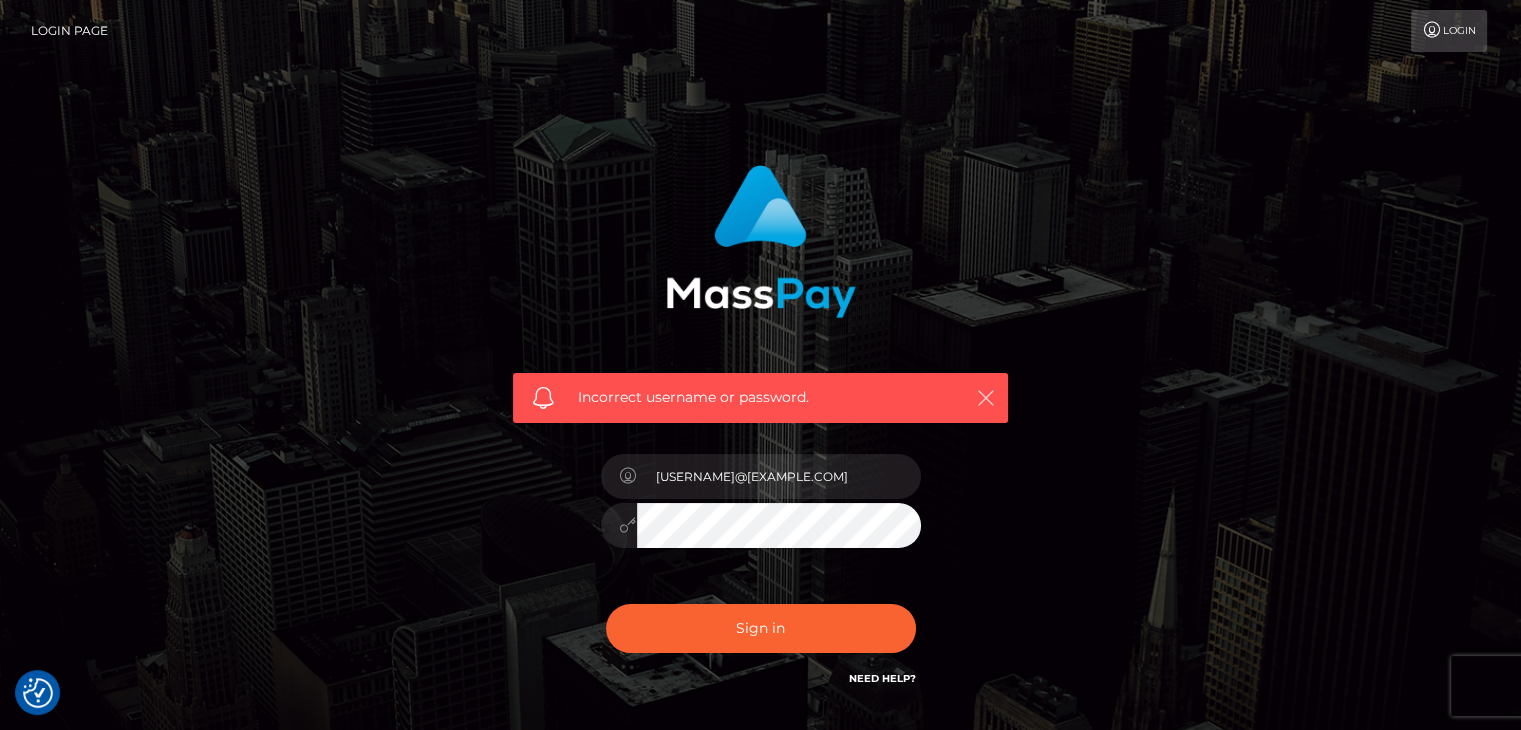 click at bounding box center [986, 398] 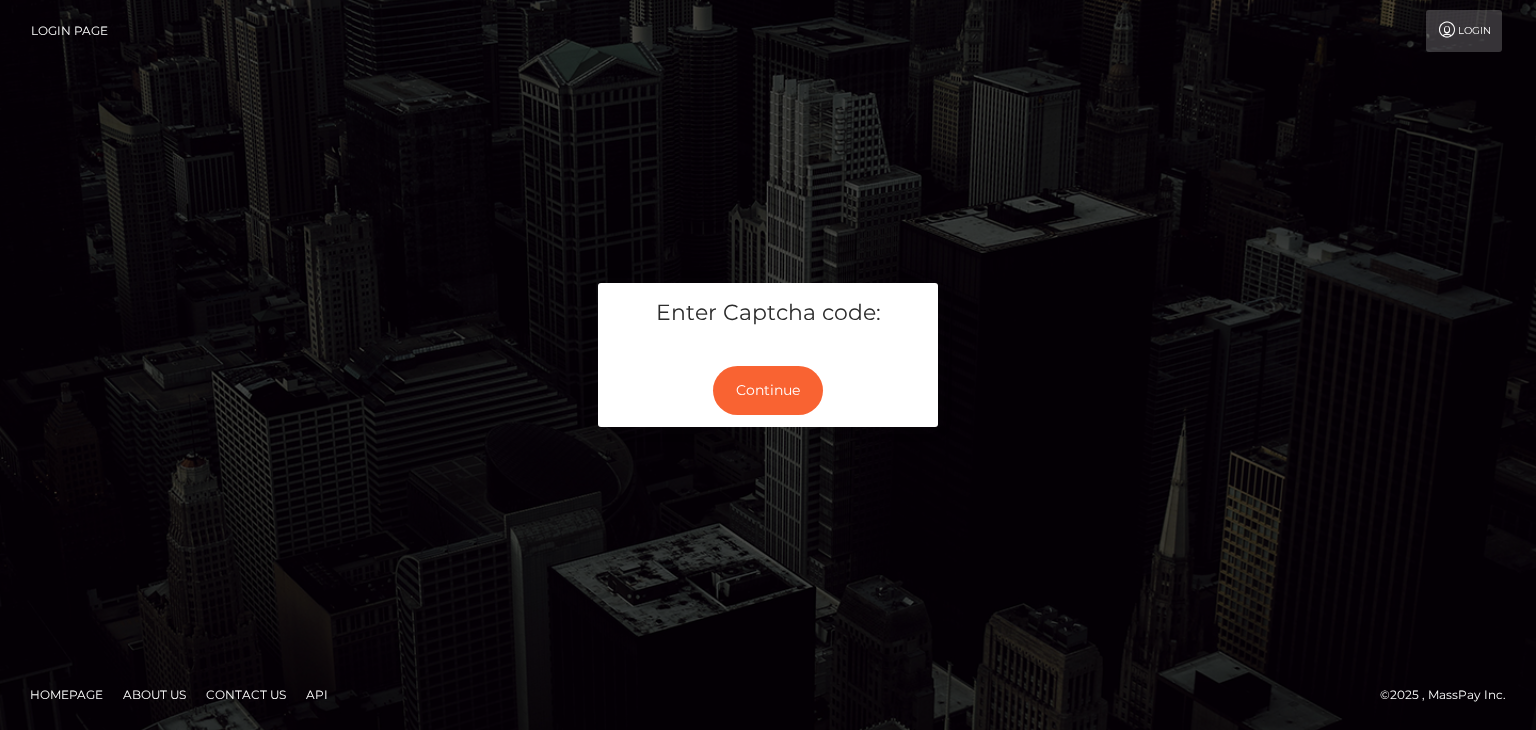 scroll, scrollTop: 0, scrollLeft: 0, axis: both 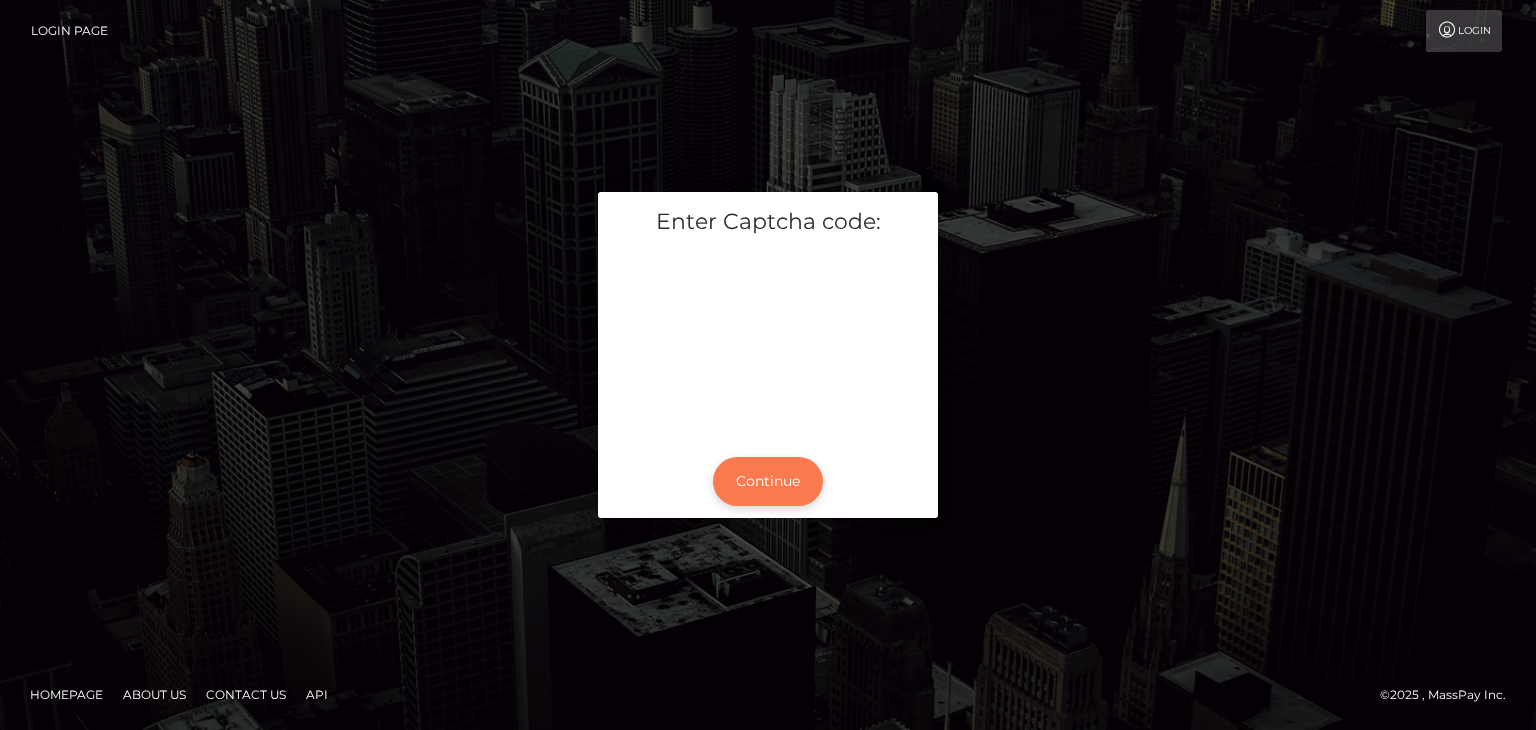 click on "Continue" at bounding box center (768, 481) 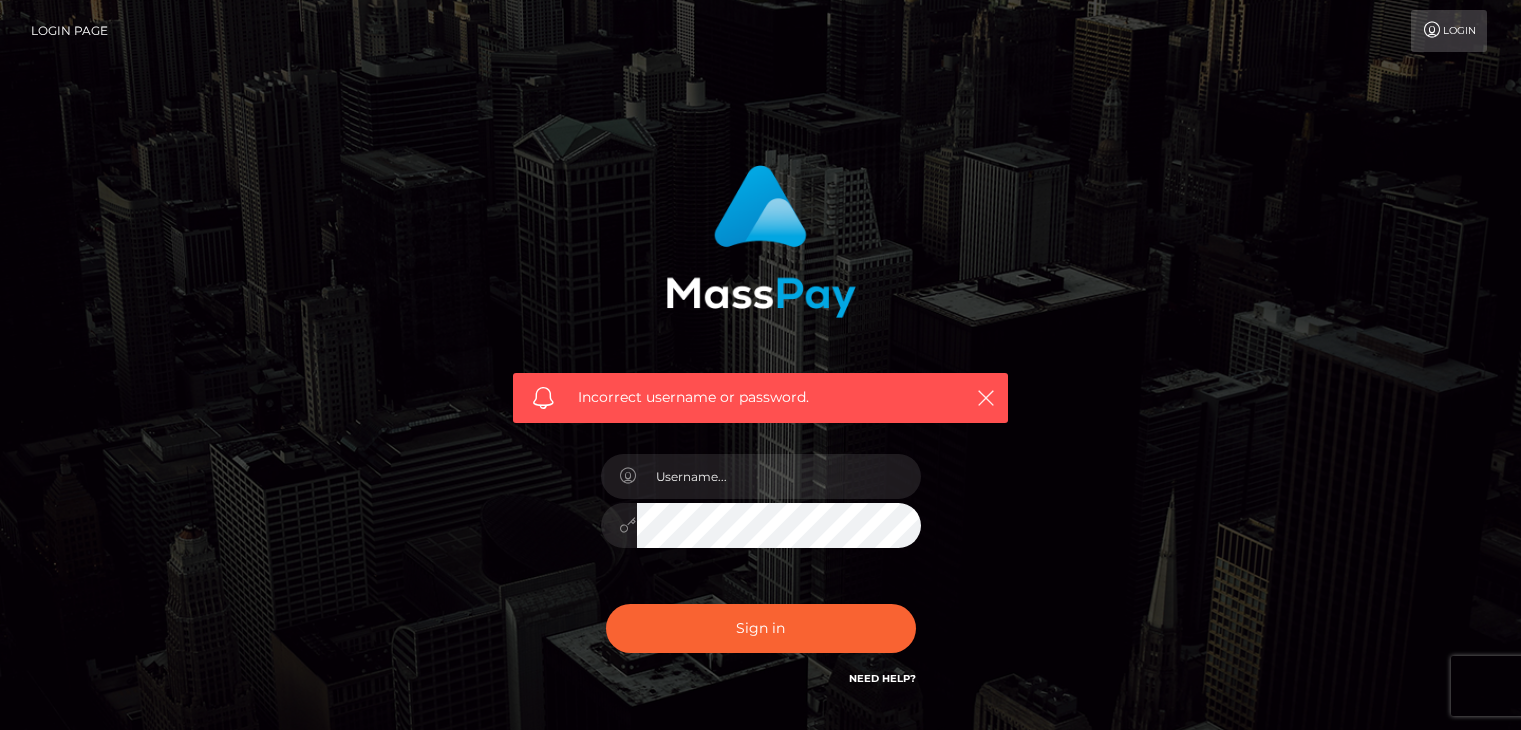 scroll, scrollTop: 0, scrollLeft: 0, axis: both 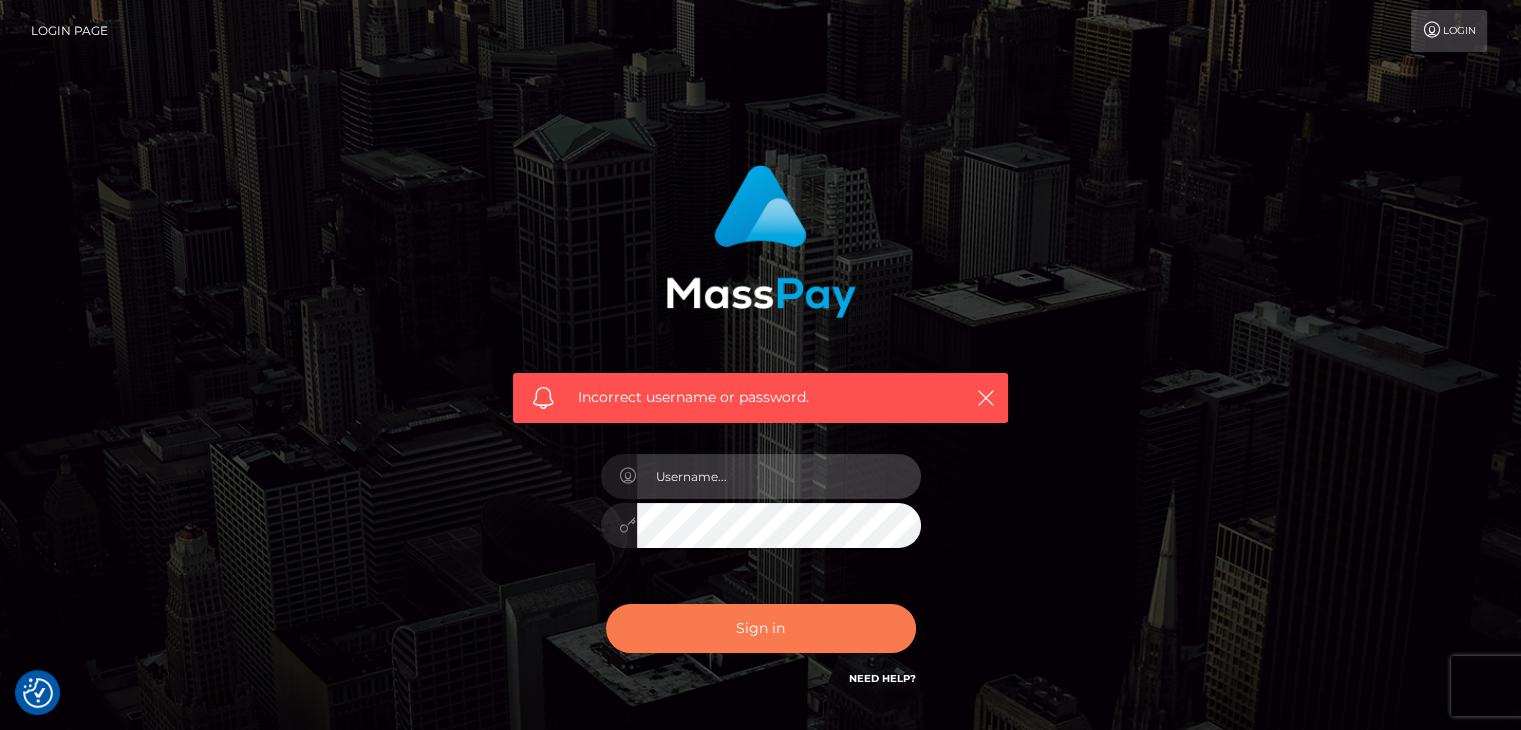 type on "[USERNAME]@[EXAMPLE.COM]" 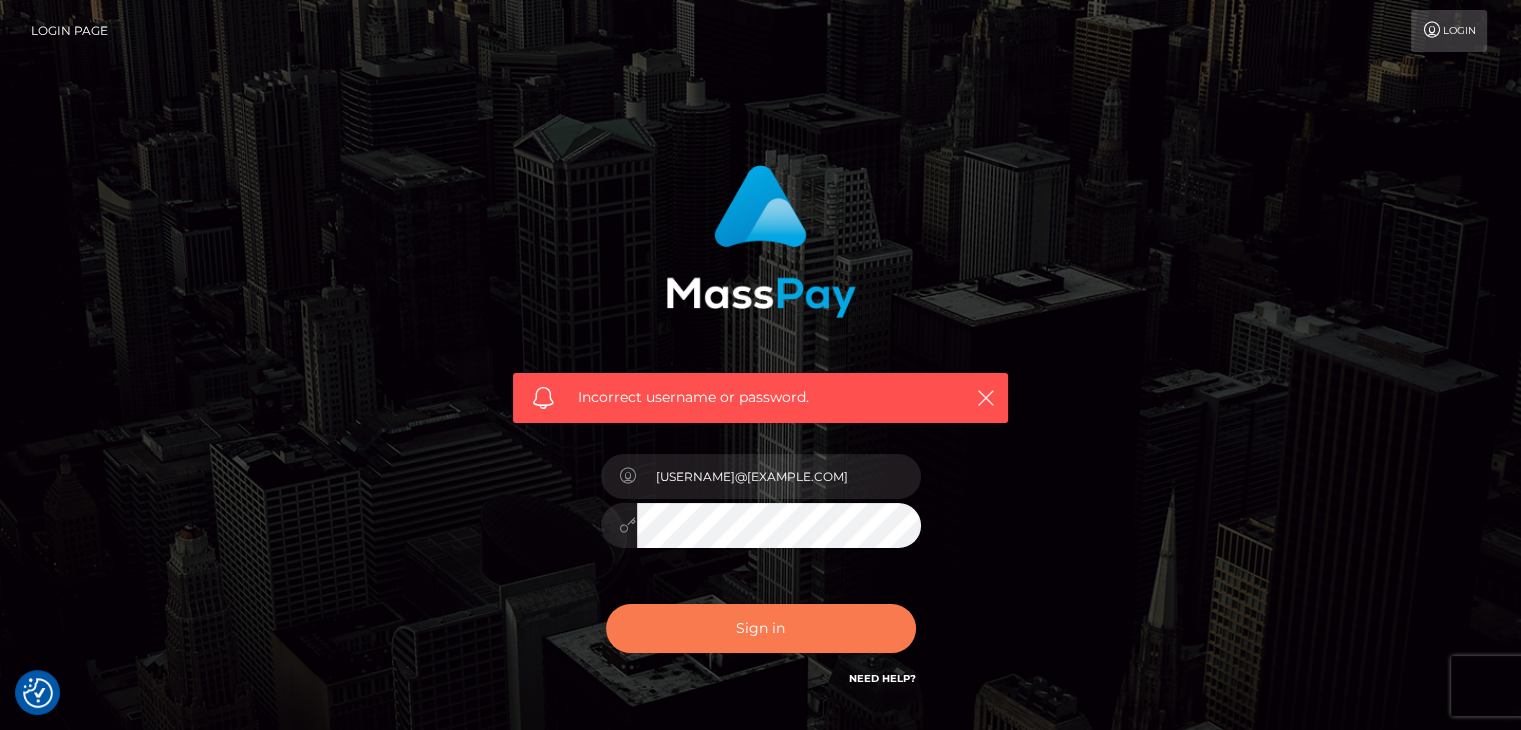 click on "Sign in" at bounding box center [761, 628] 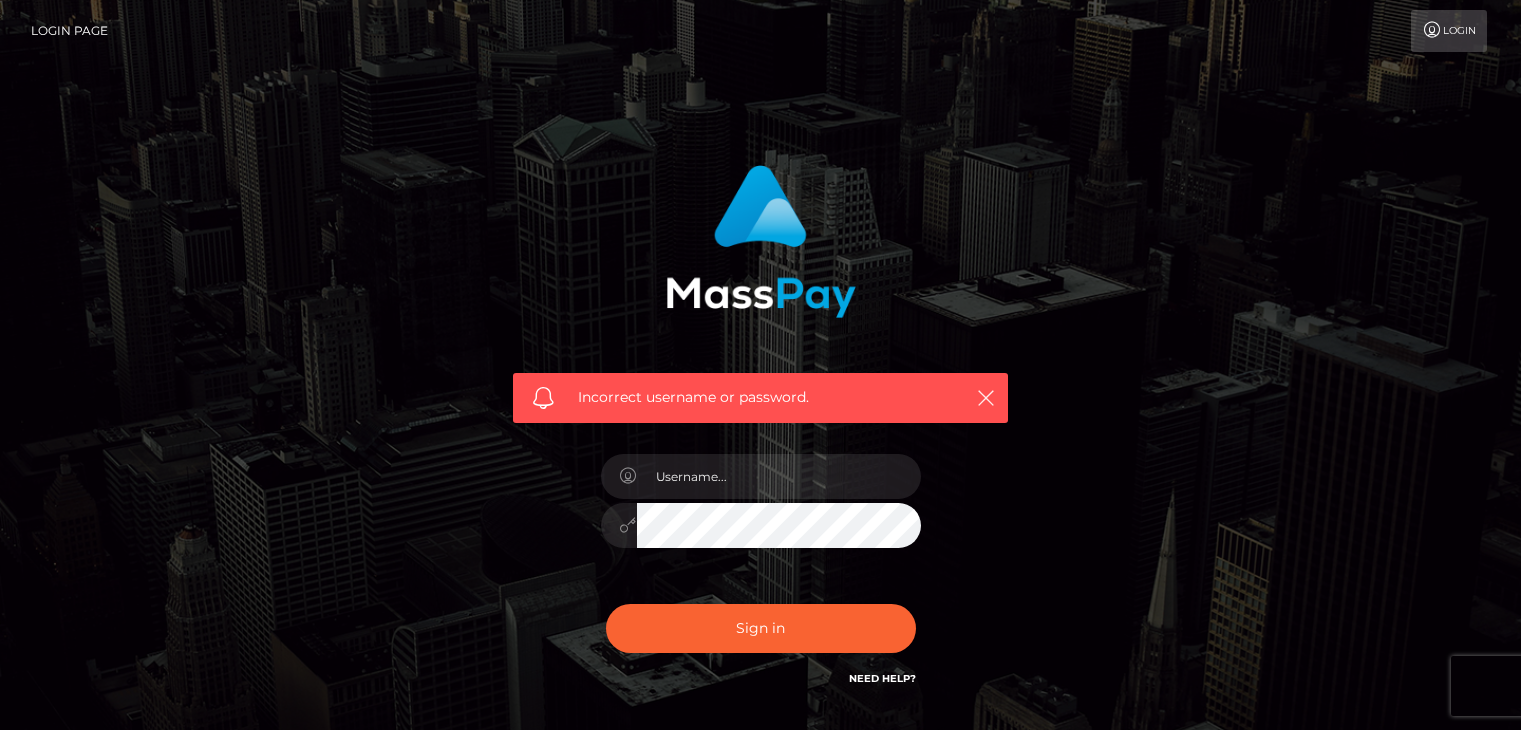 scroll, scrollTop: 0, scrollLeft: 0, axis: both 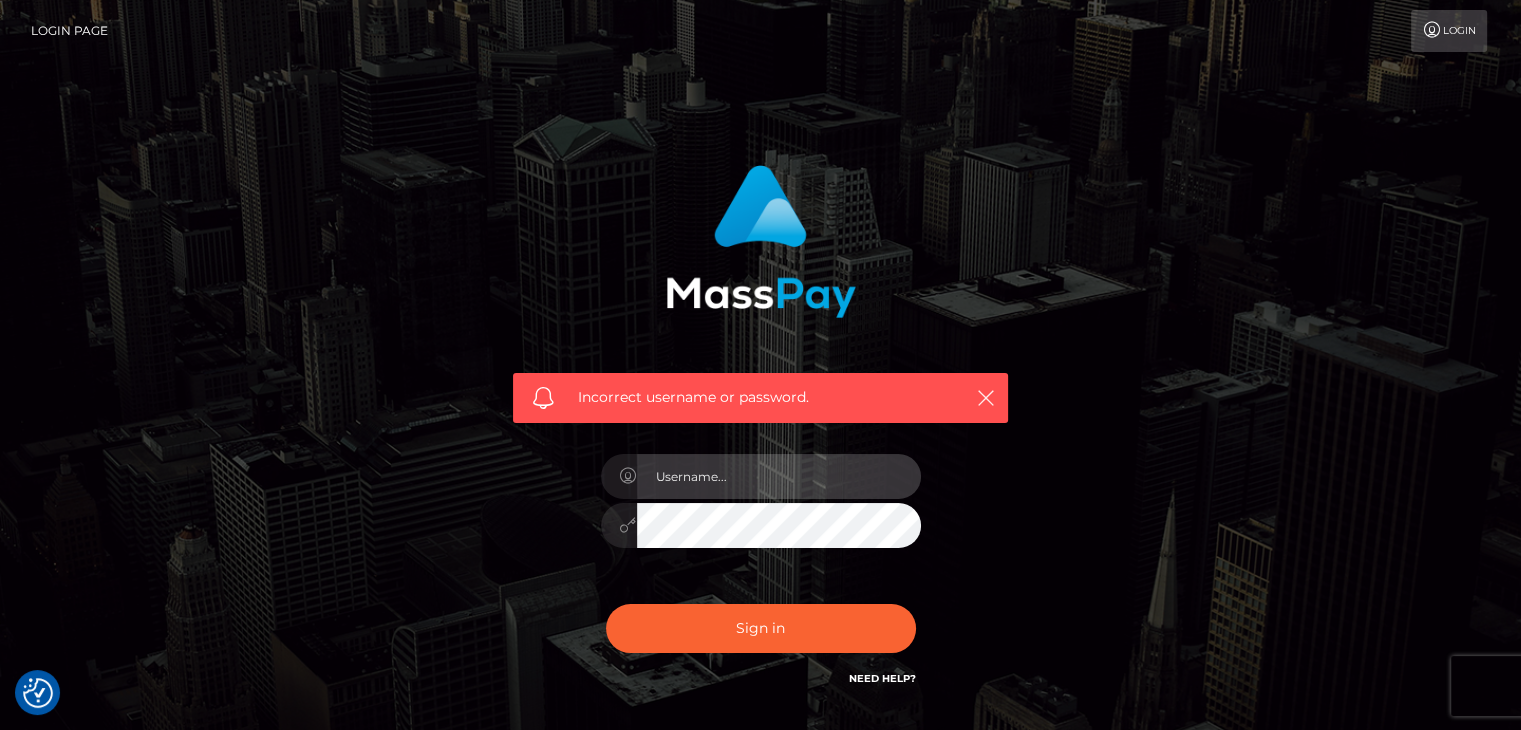 type on "[USERNAME]@[EXAMPLE.COM]" 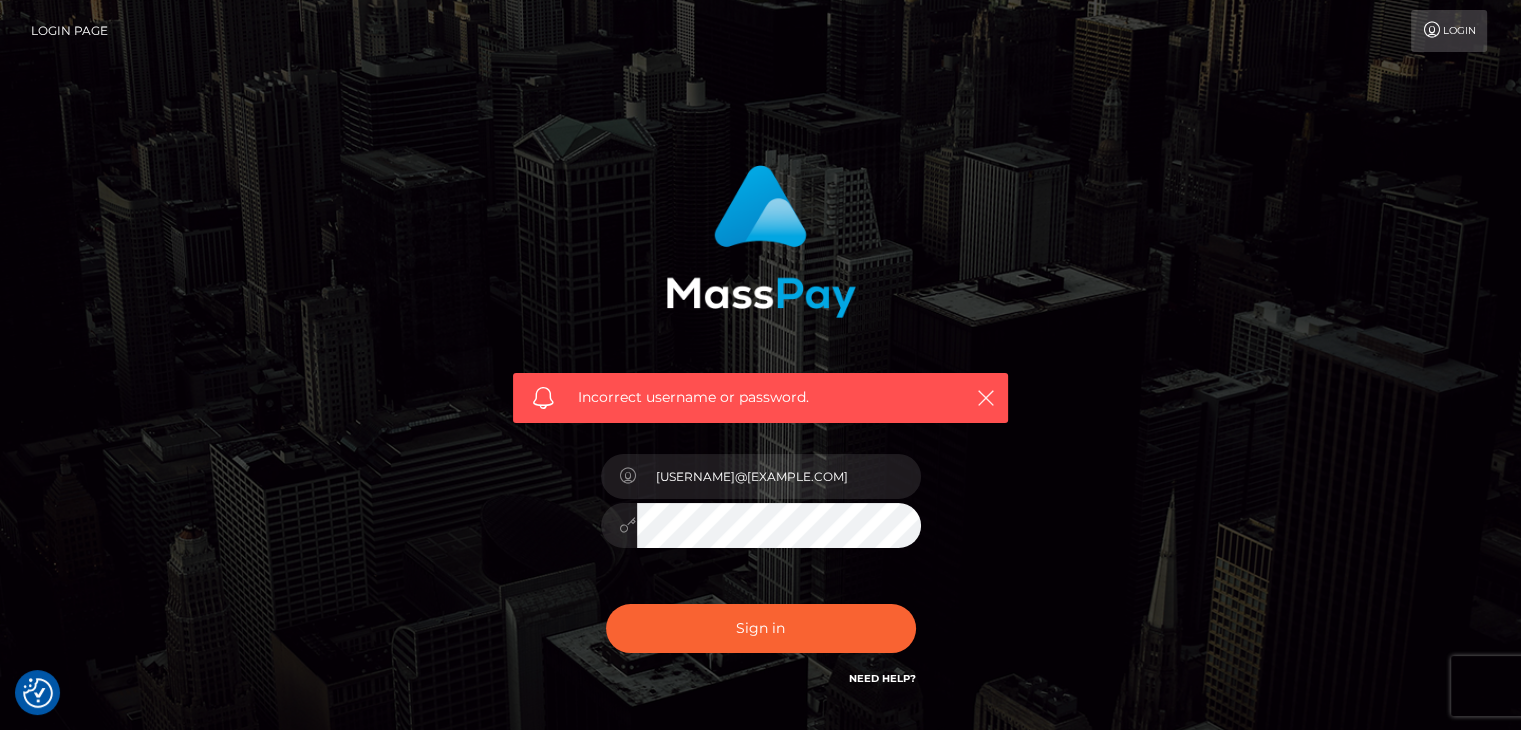 click on "Login" at bounding box center (1449, 31) 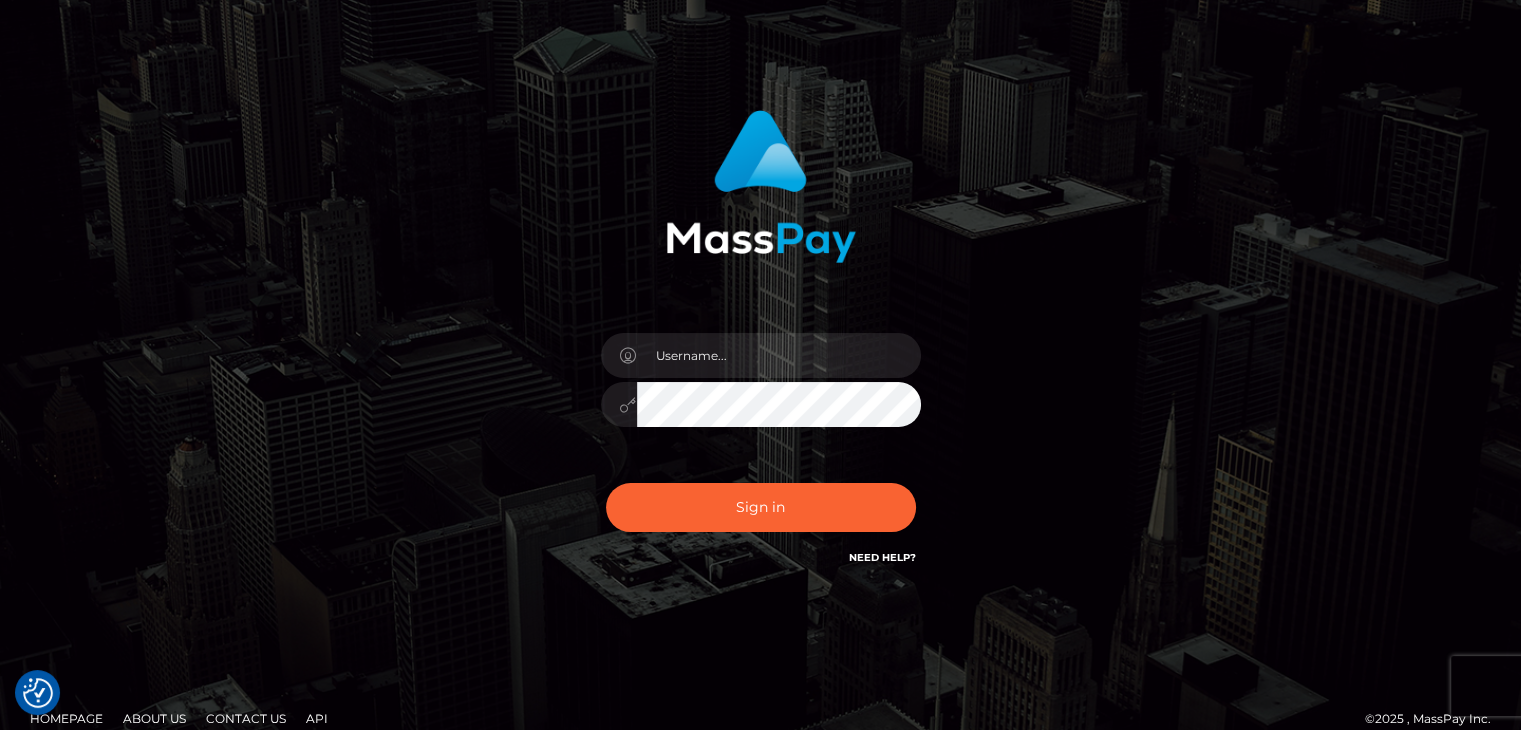 scroll, scrollTop: 79, scrollLeft: 0, axis: vertical 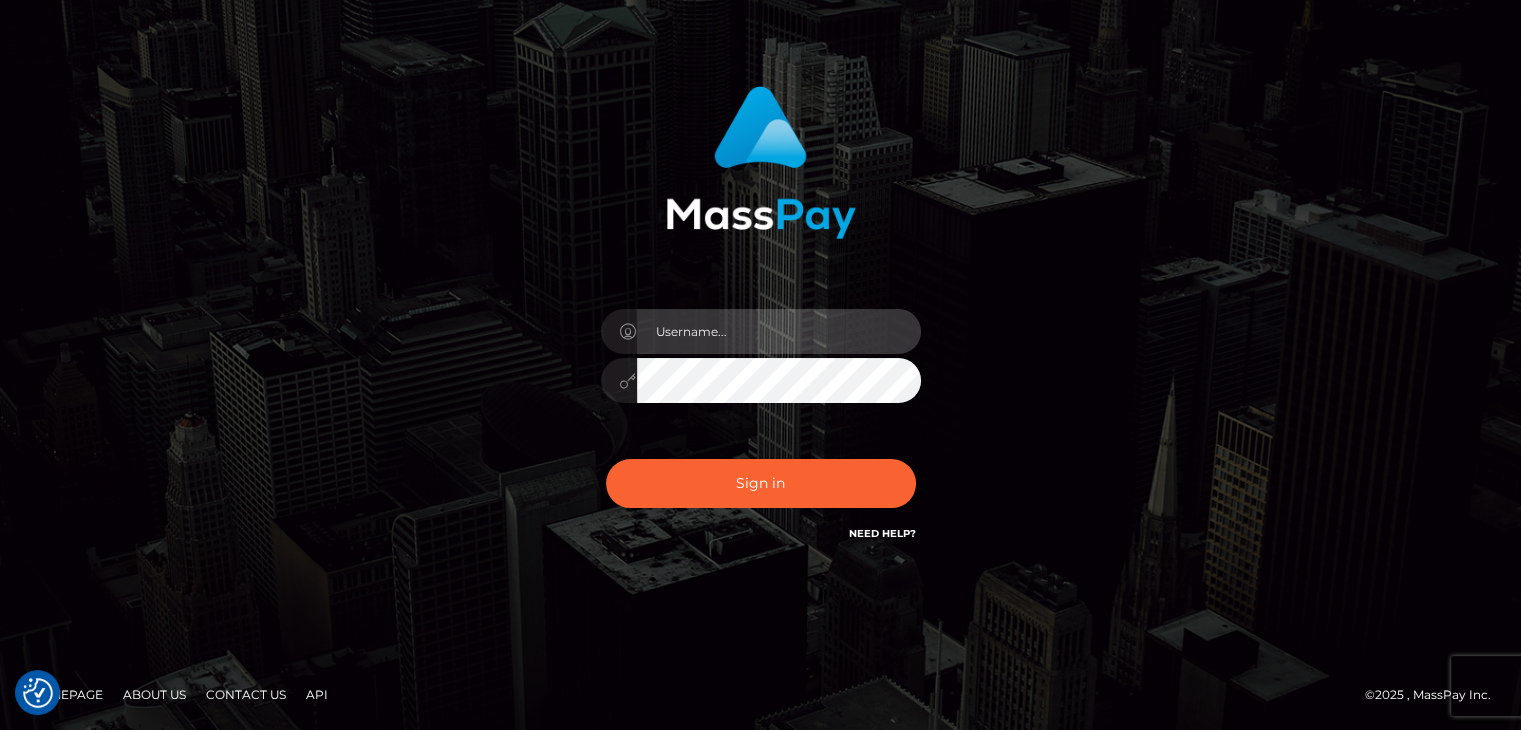 type on "[USERNAME]@[EXAMPLE.COM]" 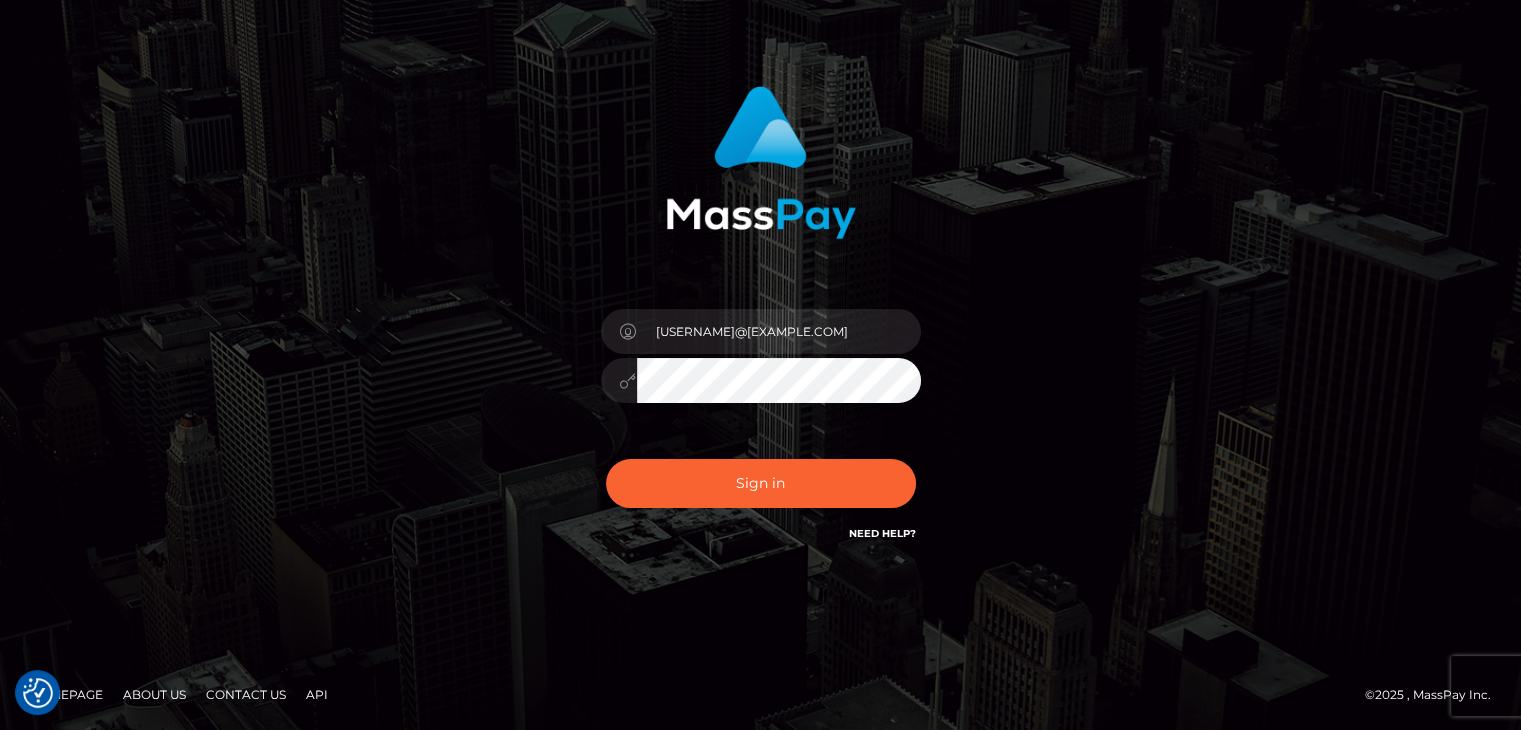 click on "Need
Help?" at bounding box center [882, 533] 